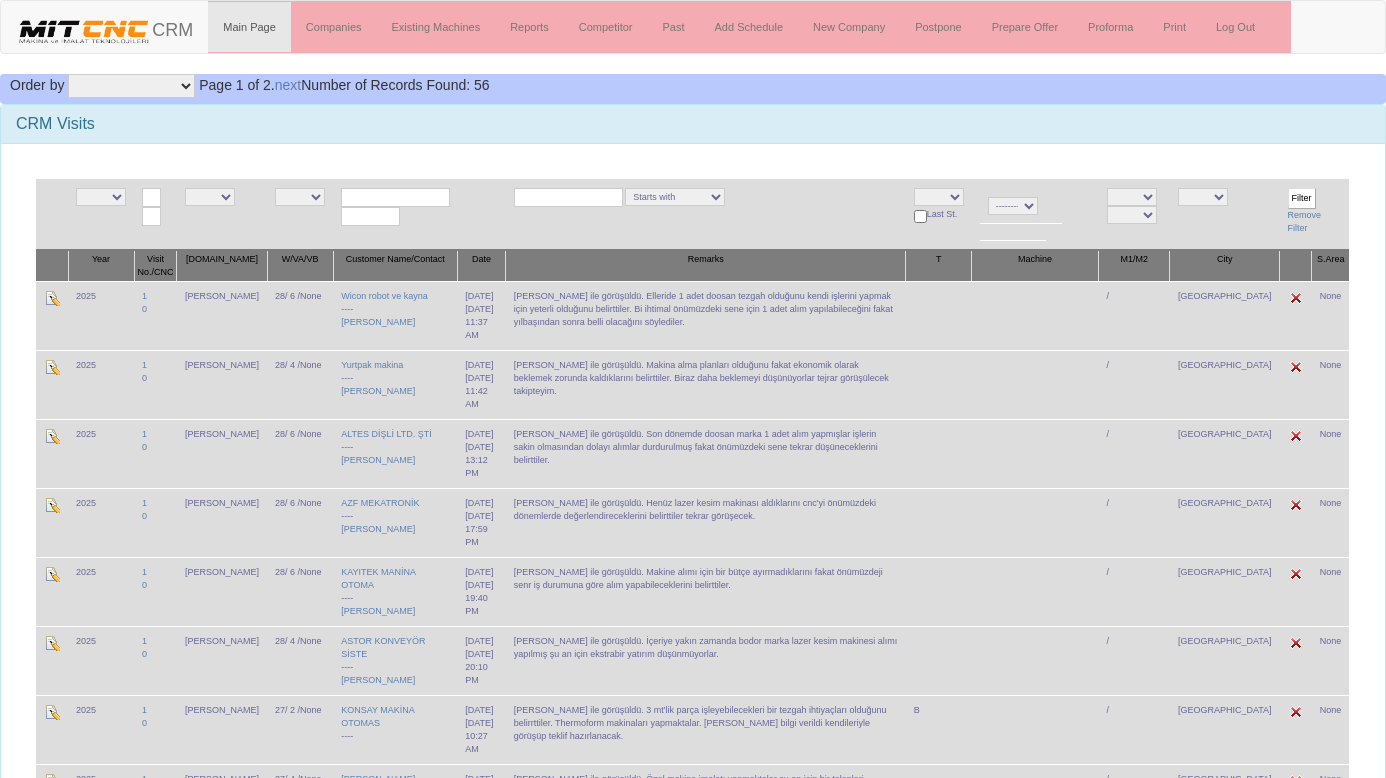 scroll, scrollTop: 0, scrollLeft: 0, axis: both 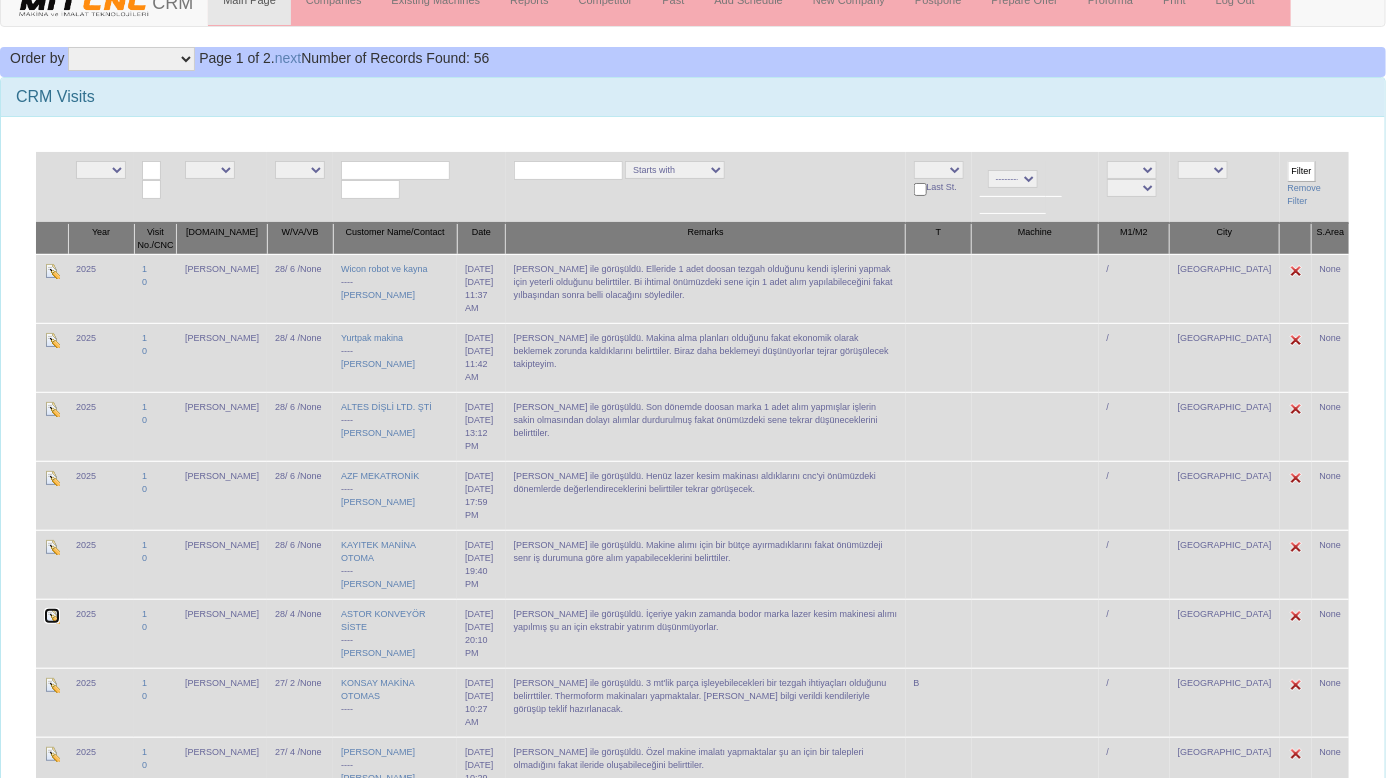 click at bounding box center (52, 616) 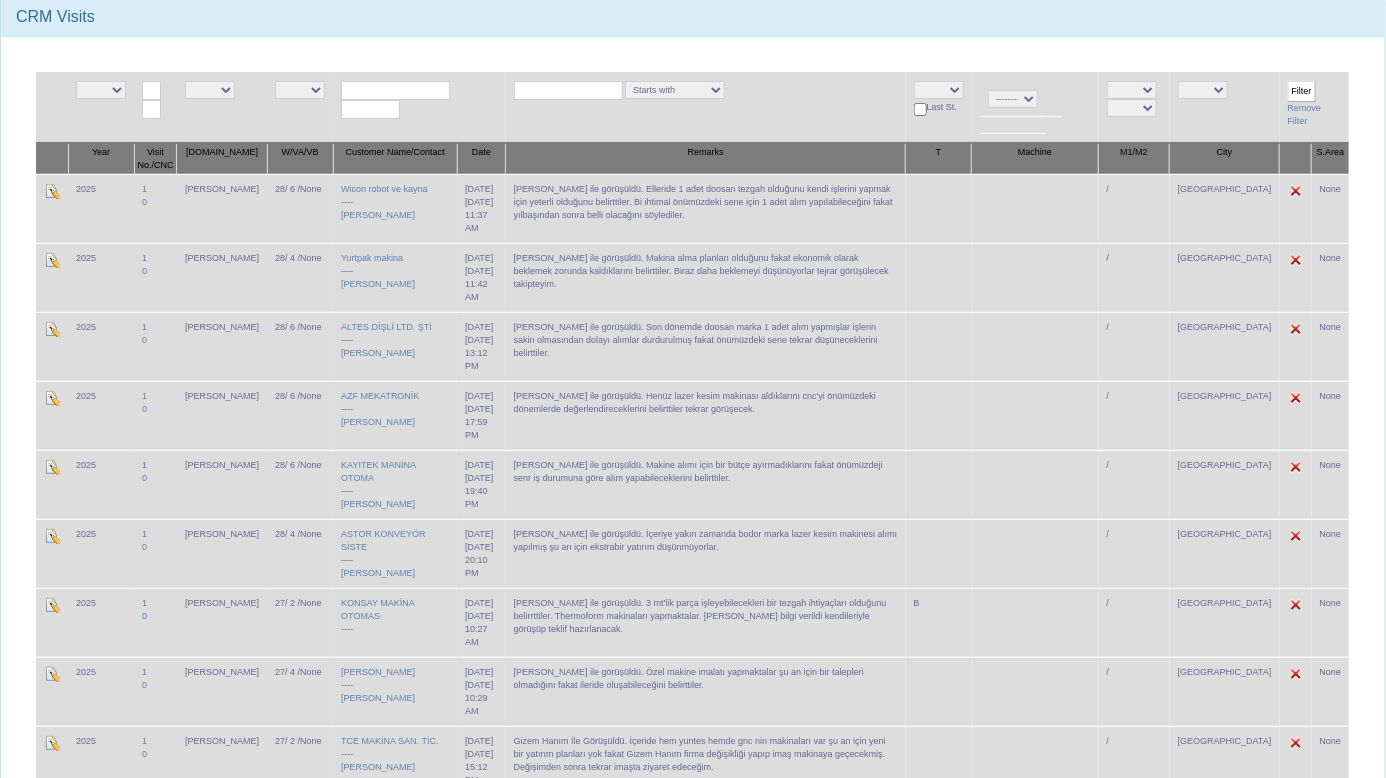 scroll, scrollTop: 123, scrollLeft: 0, axis: vertical 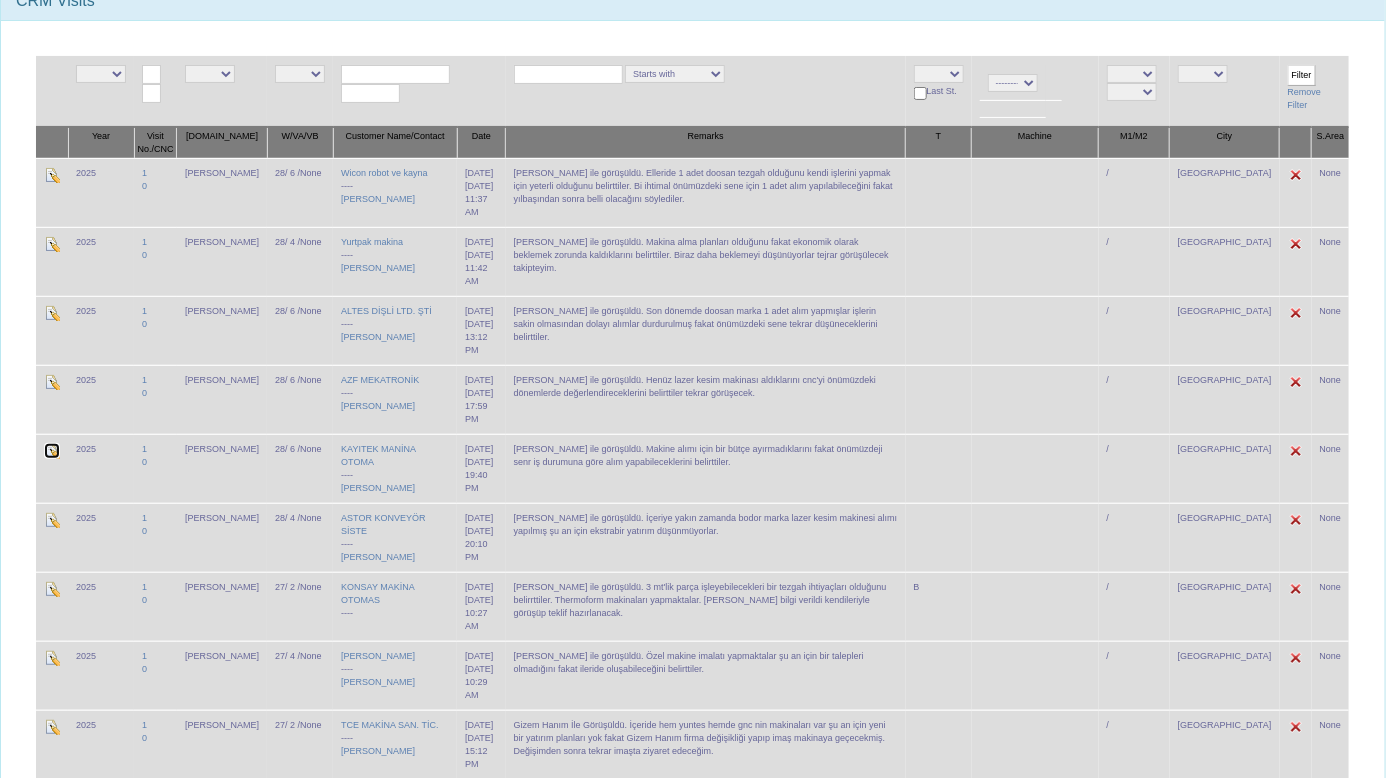 click at bounding box center [52, 451] 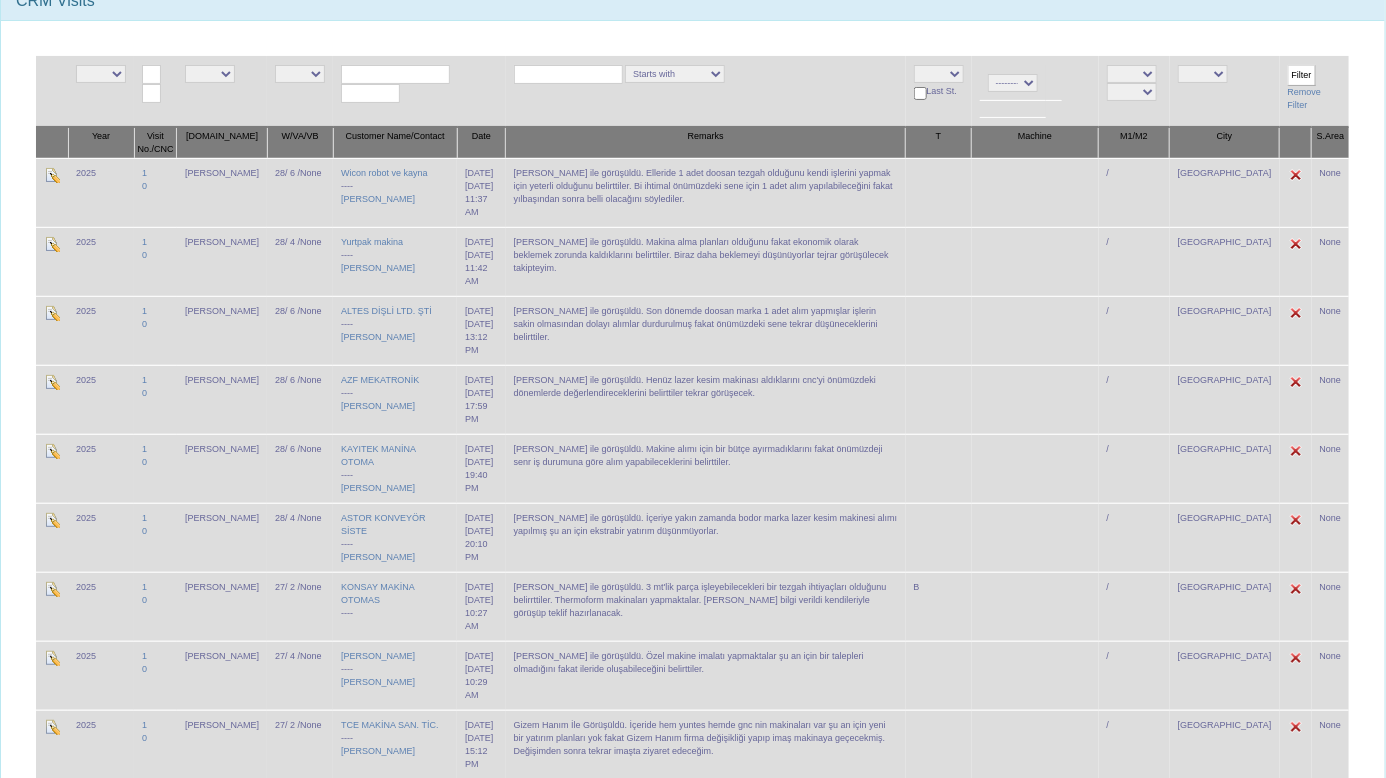 scroll, scrollTop: 0, scrollLeft: 0, axis: both 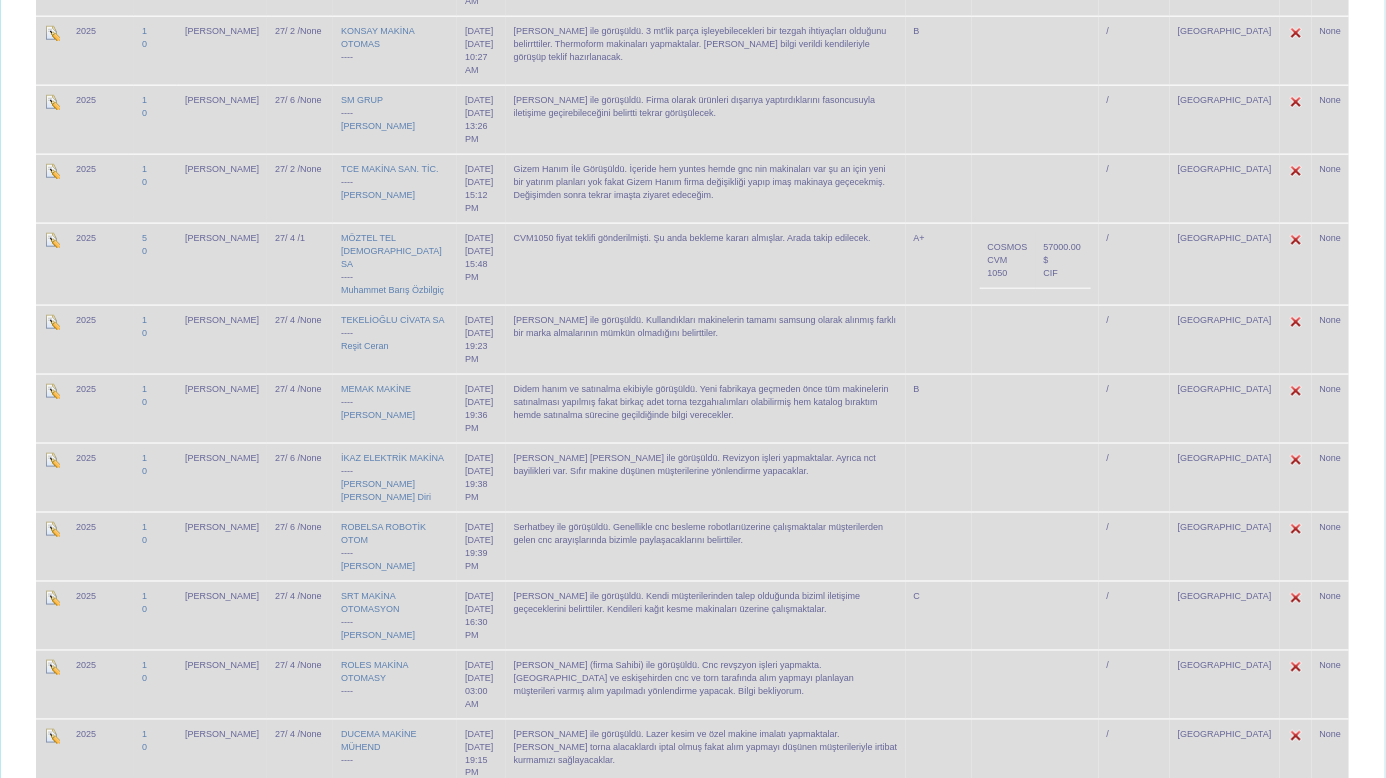 click on "None" at bounding box center [1331, 753] 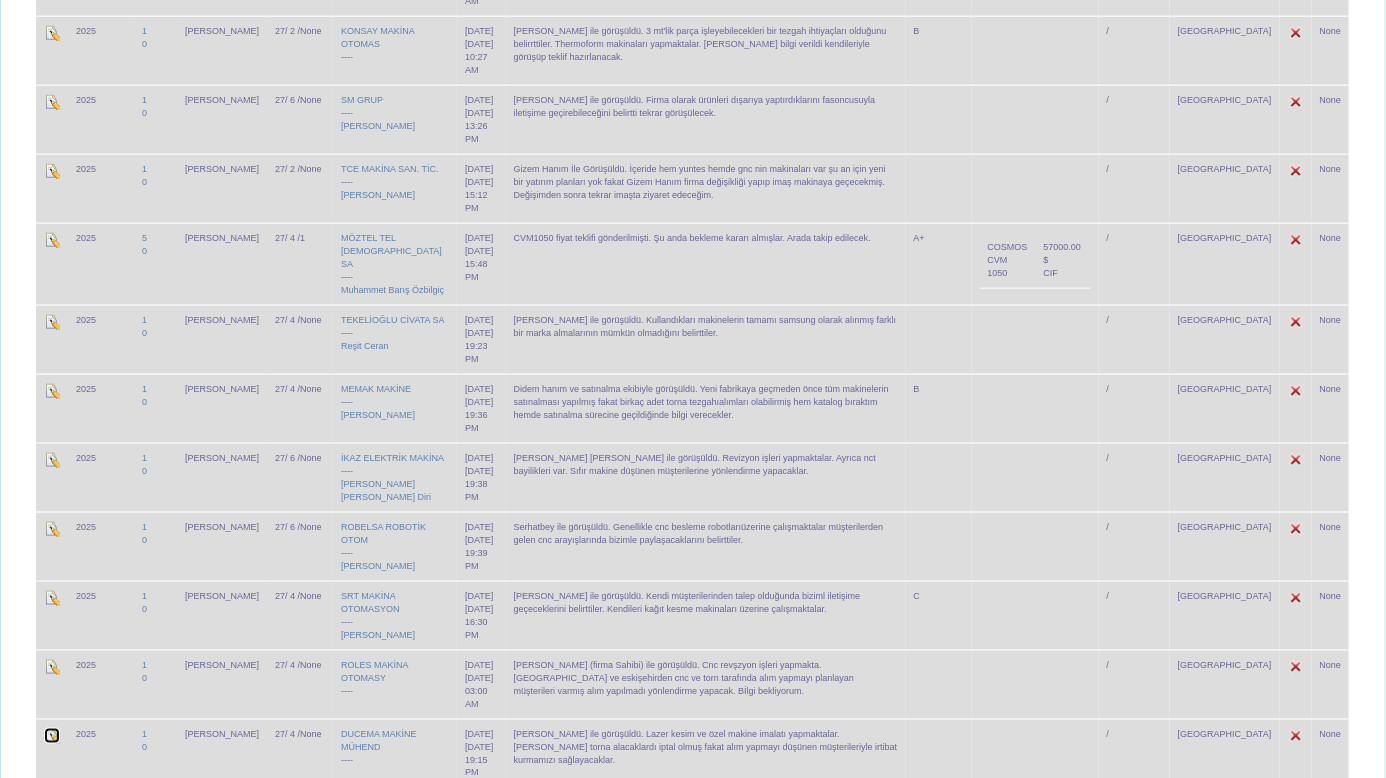 click at bounding box center (52, 736) 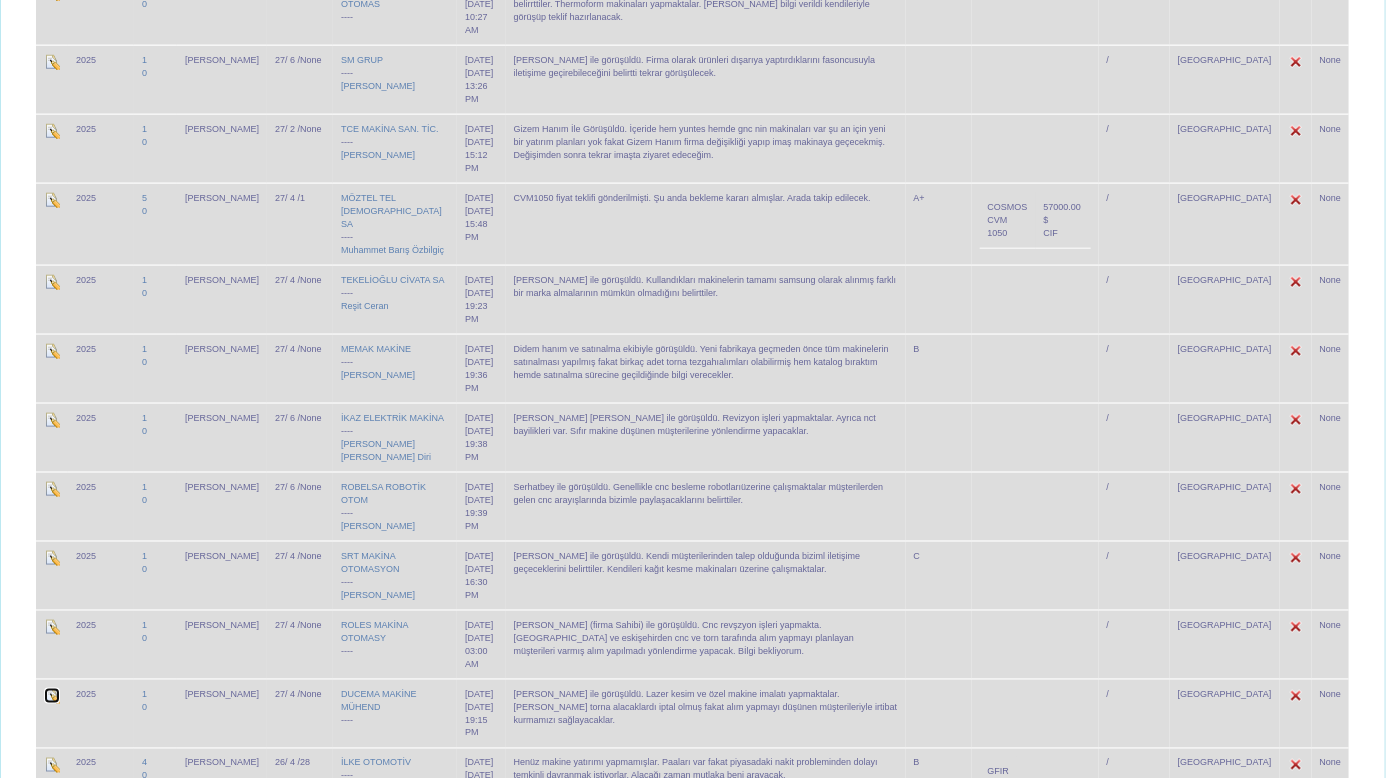scroll, scrollTop: 828, scrollLeft: 0, axis: vertical 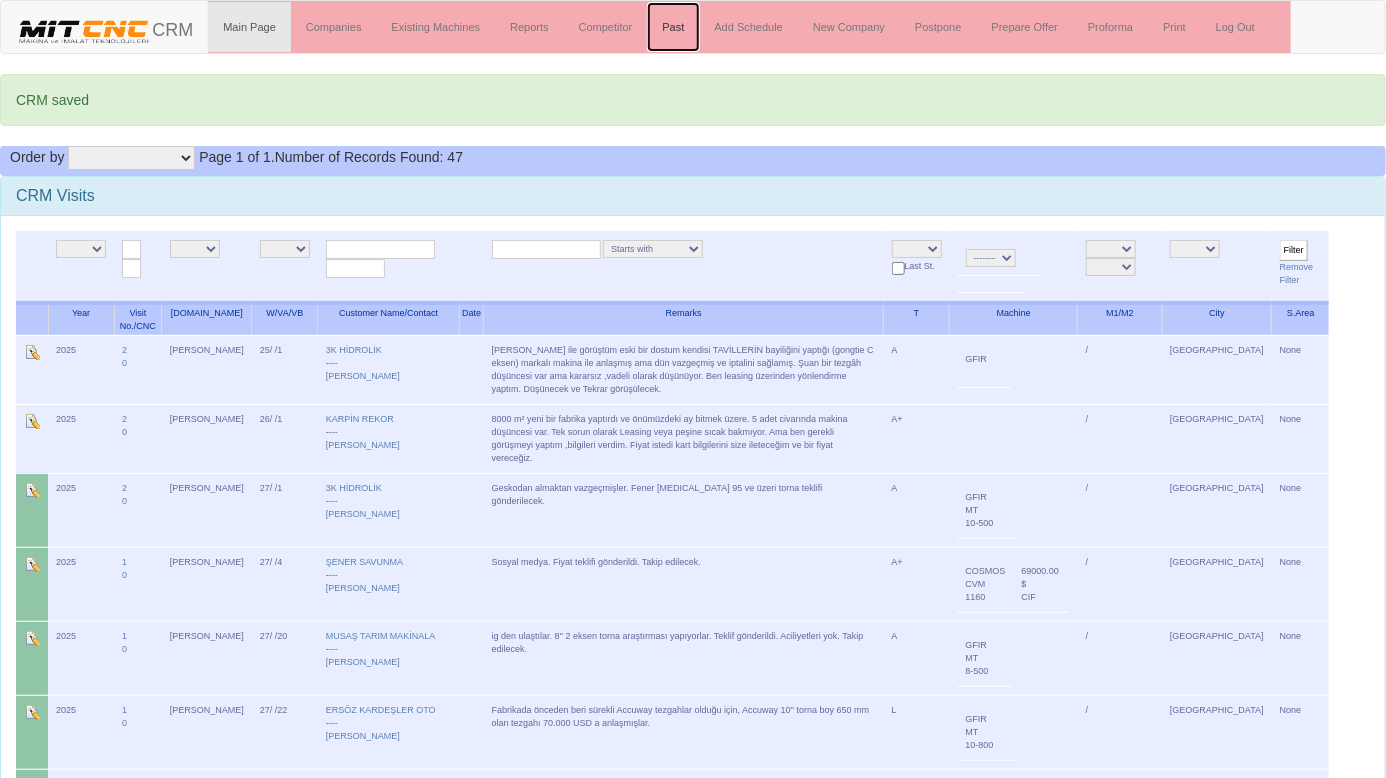click on "Past" at bounding box center (673, 27) 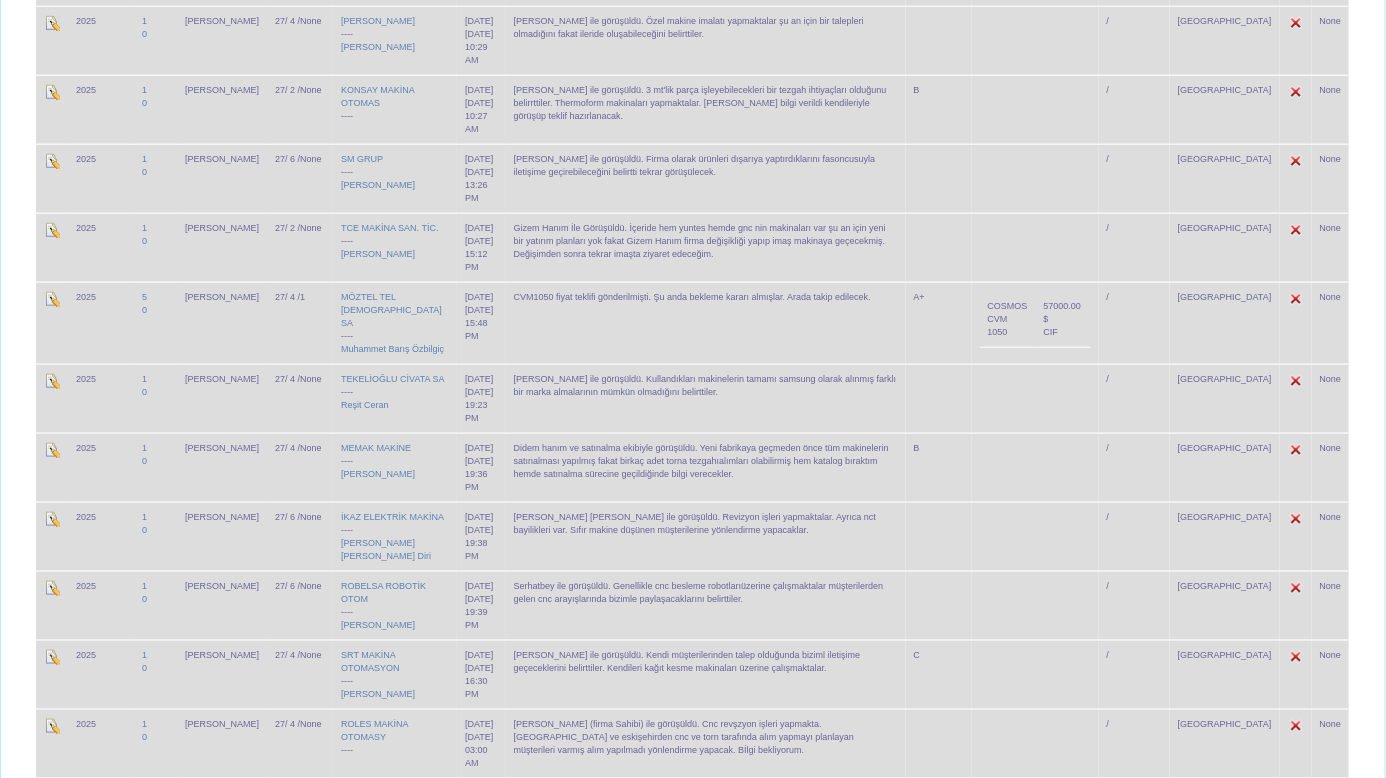 scroll, scrollTop: 690, scrollLeft: 0, axis: vertical 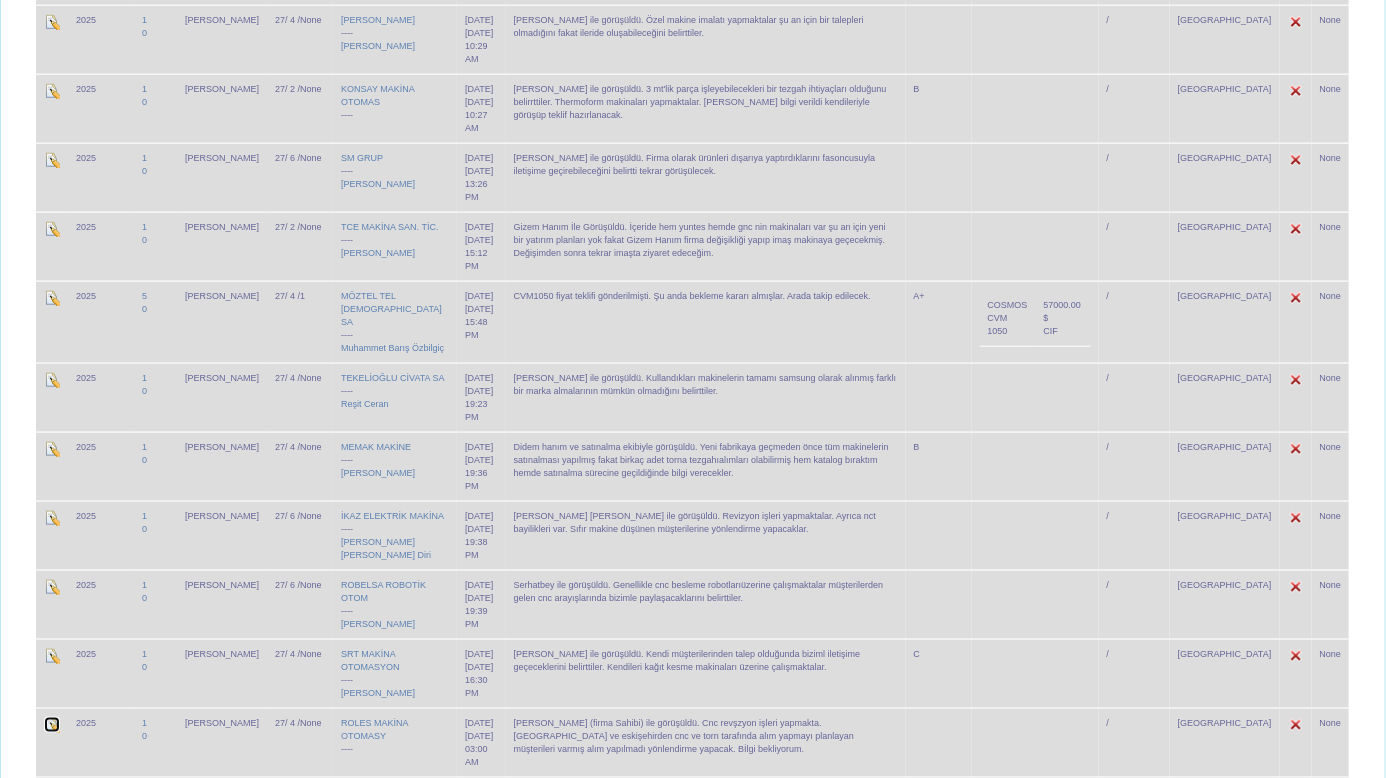 click at bounding box center (52, 725) 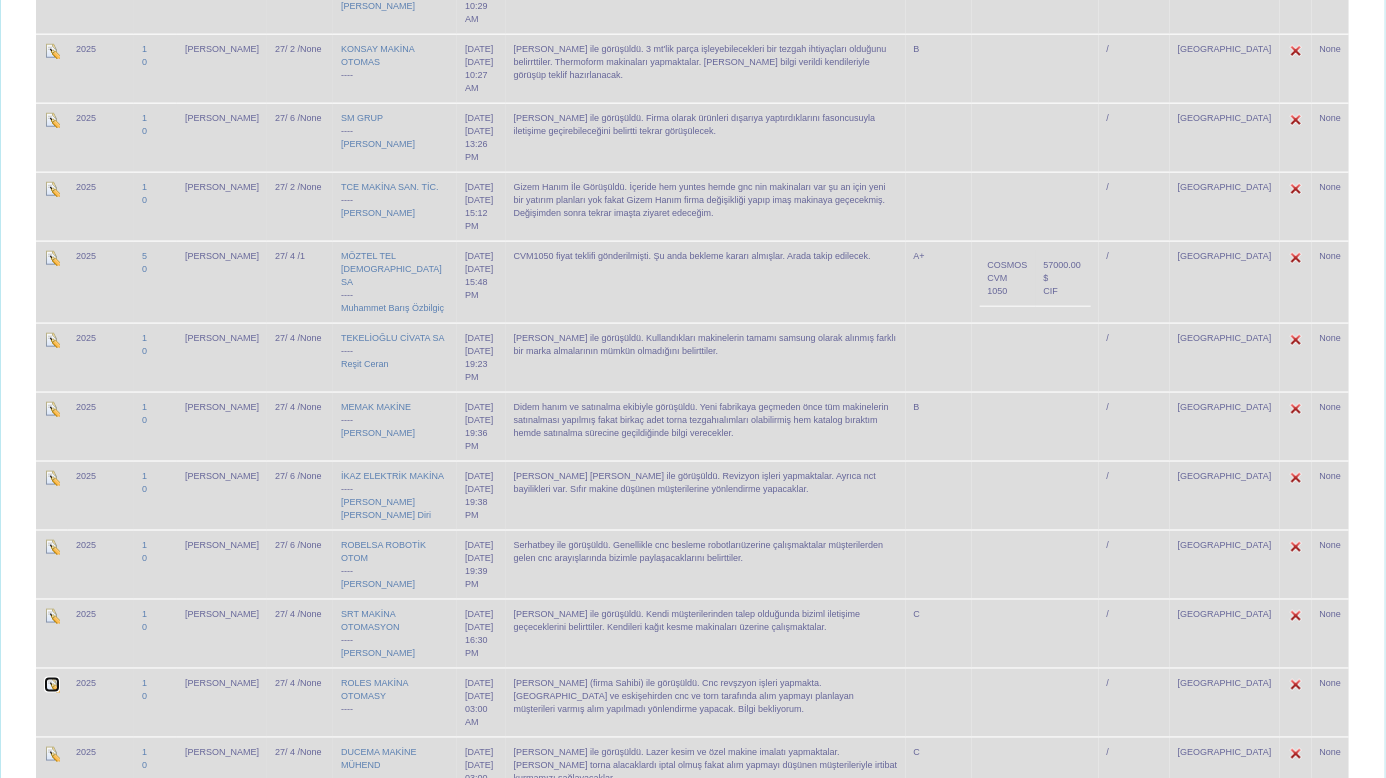scroll, scrollTop: 786, scrollLeft: 0, axis: vertical 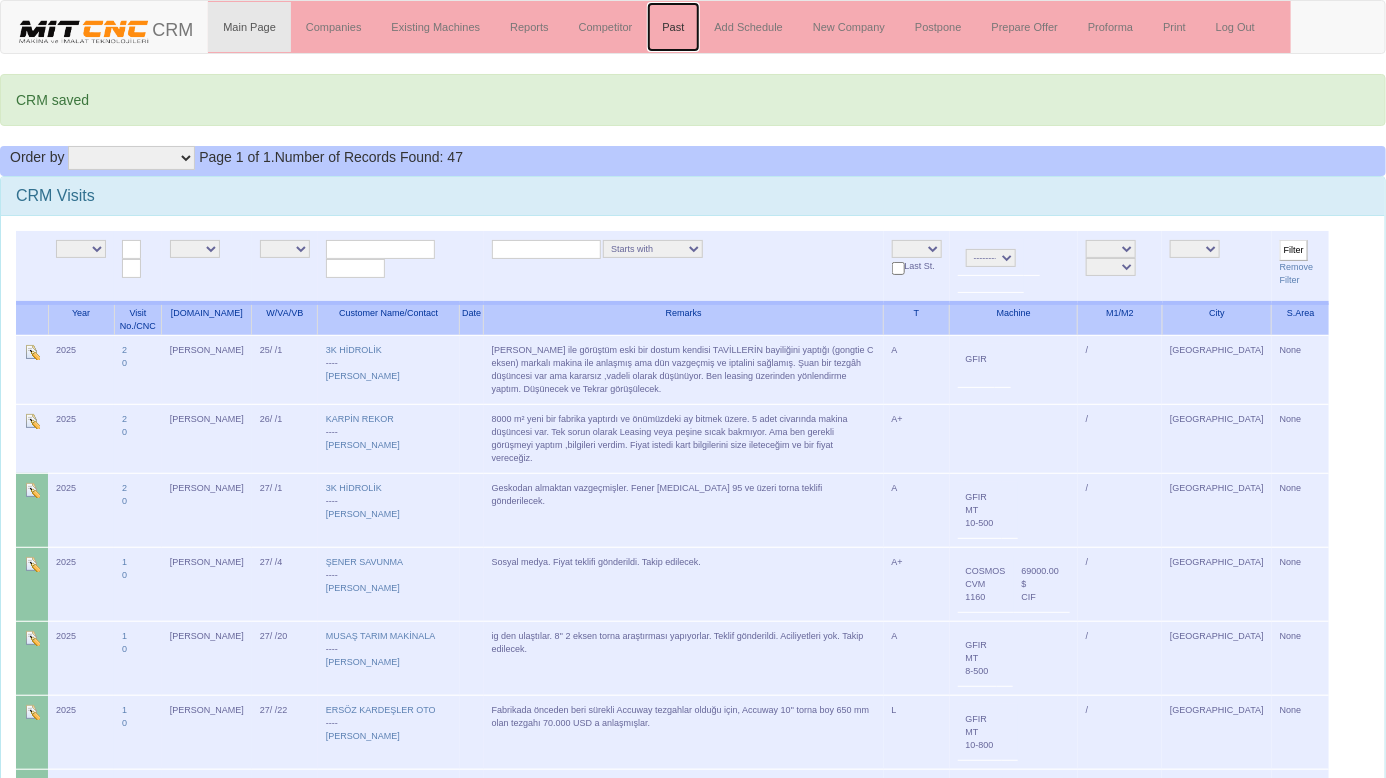 click on "Past" at bounding box center [673, 27] 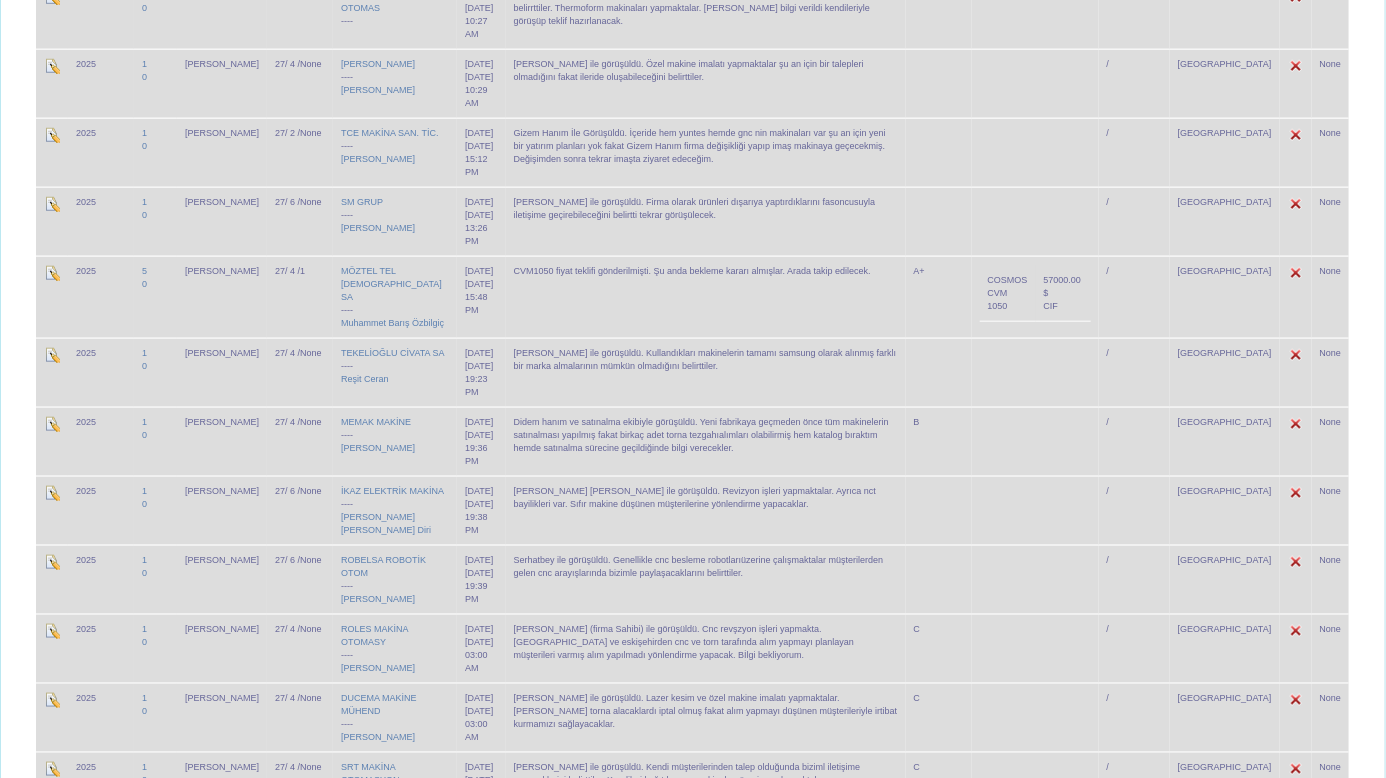 scroll, scrollTop: 716, scrollLeft: 0, axis: vertical 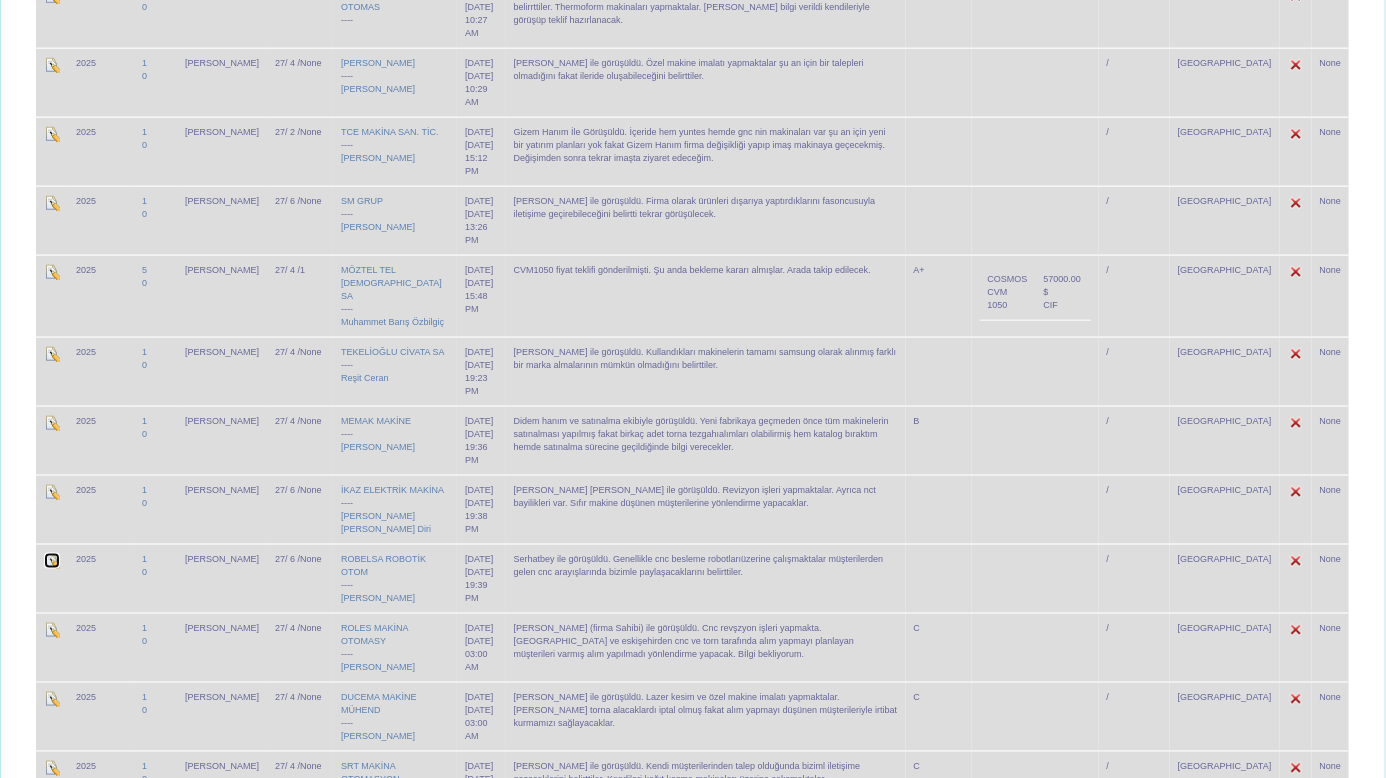 click at bounding box center (52, 561) 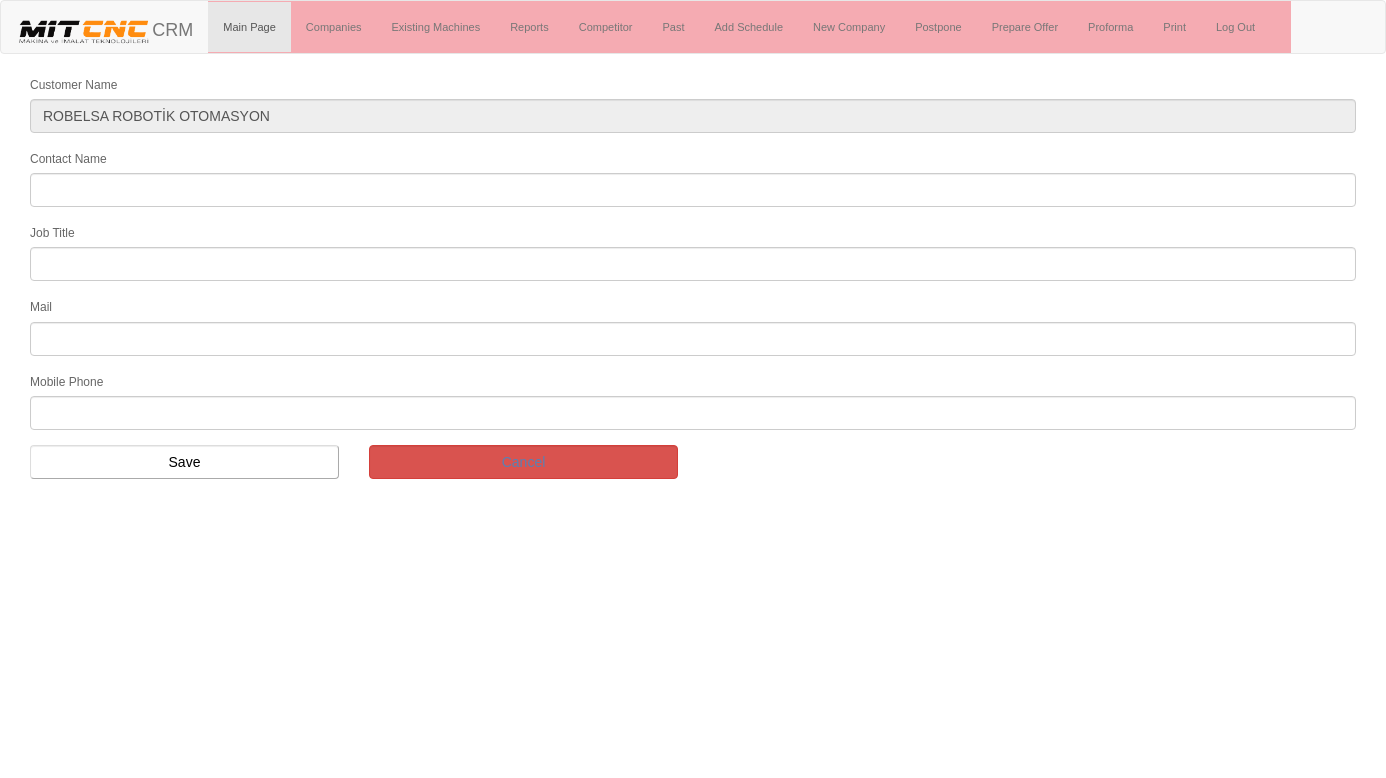scroll, scrollTop: 0, scrollLeft: 0, axis: both 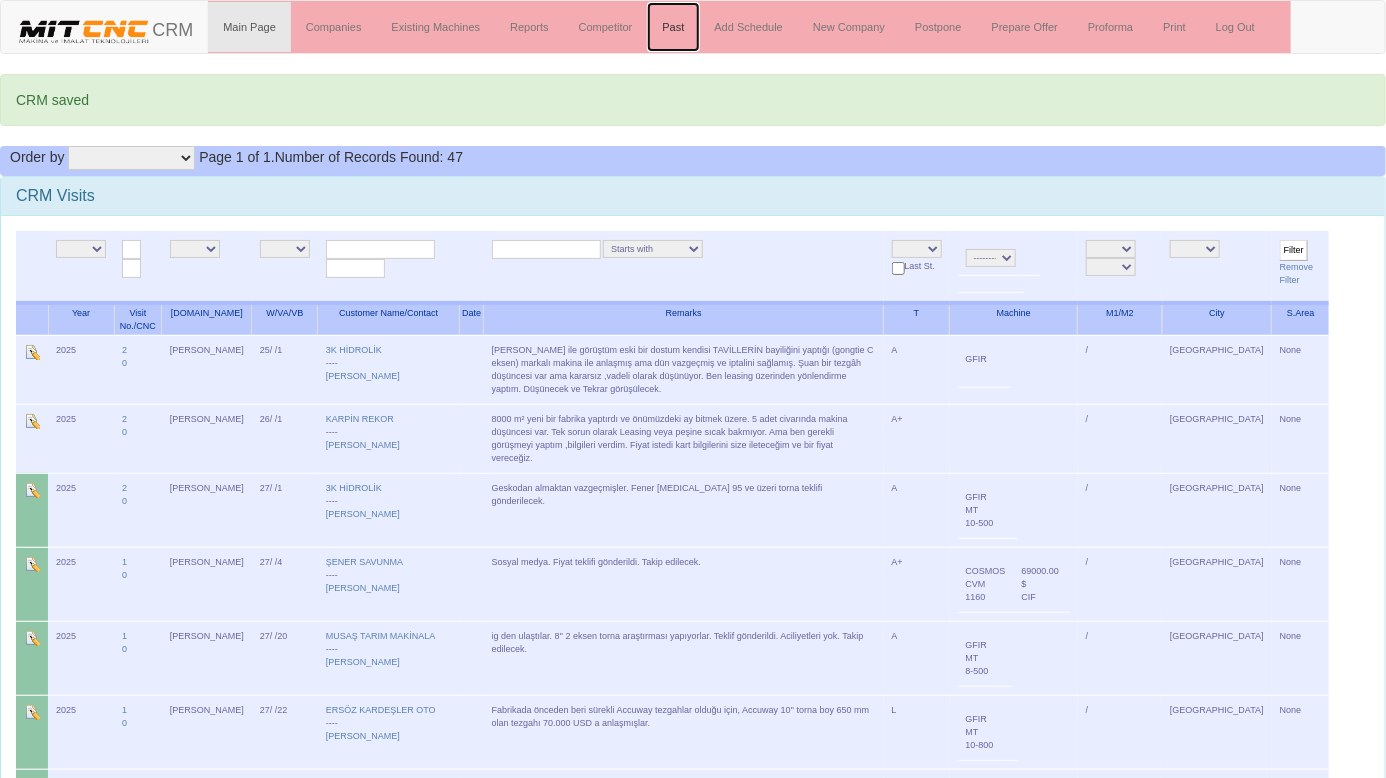 click on "Past" at bounding box center [673, 27] 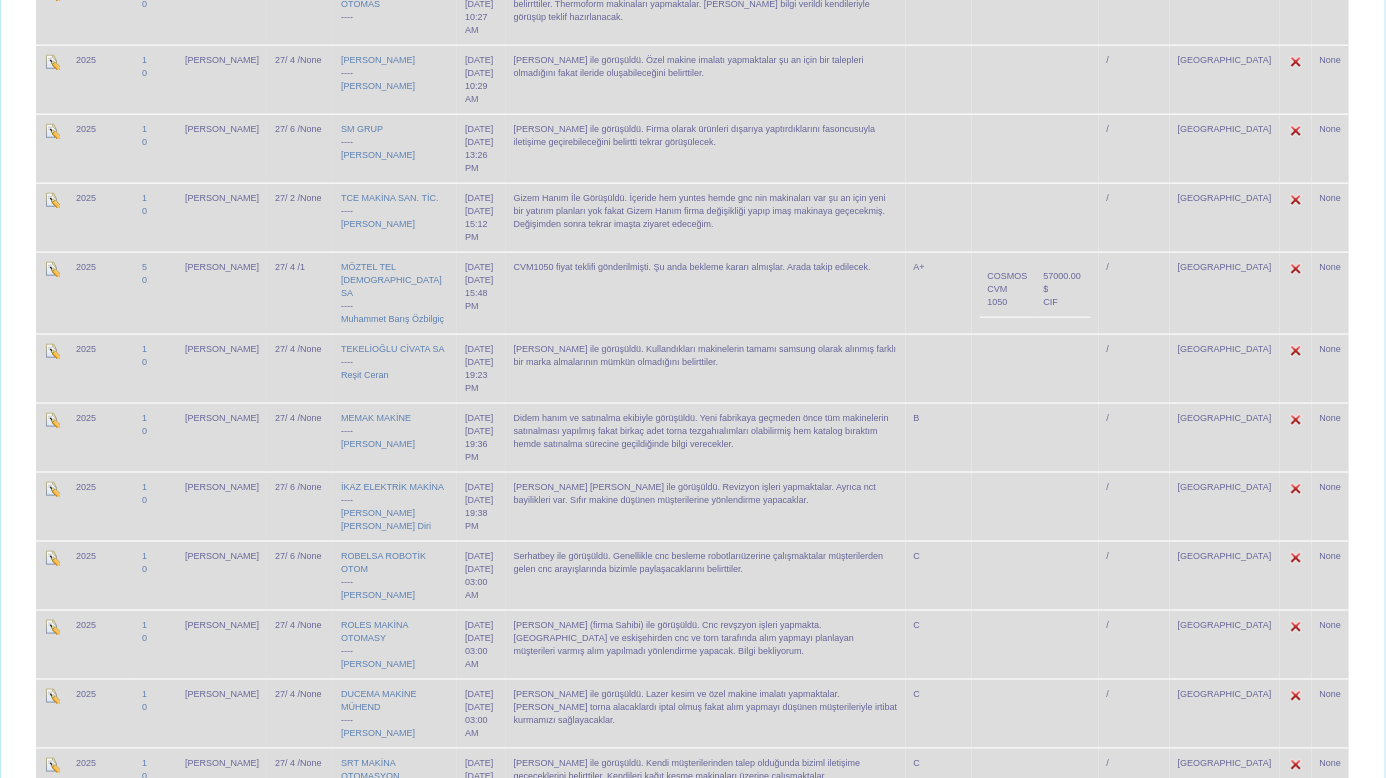 scroll, scrollTop: 716, scrollLeft: 0, axis: vertical 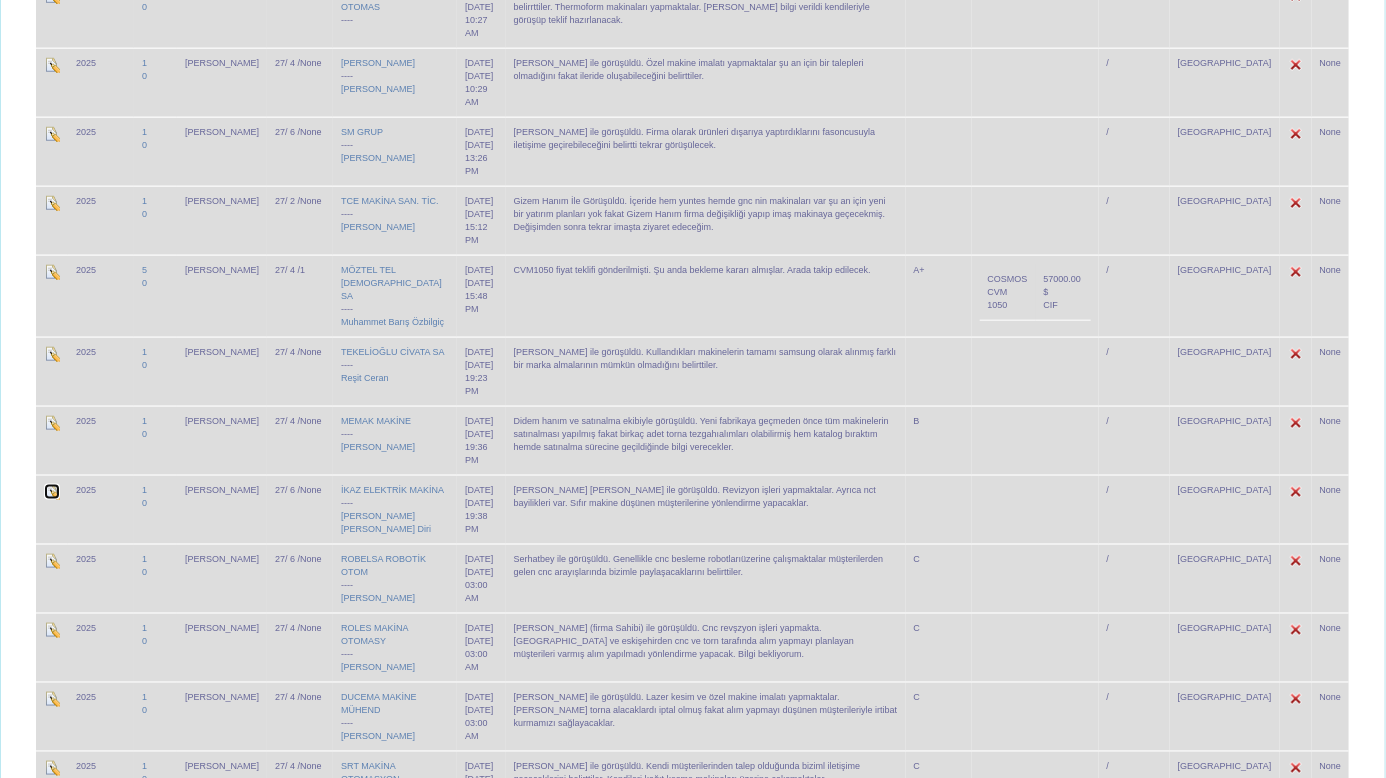 click at bounding box center [52, 492] 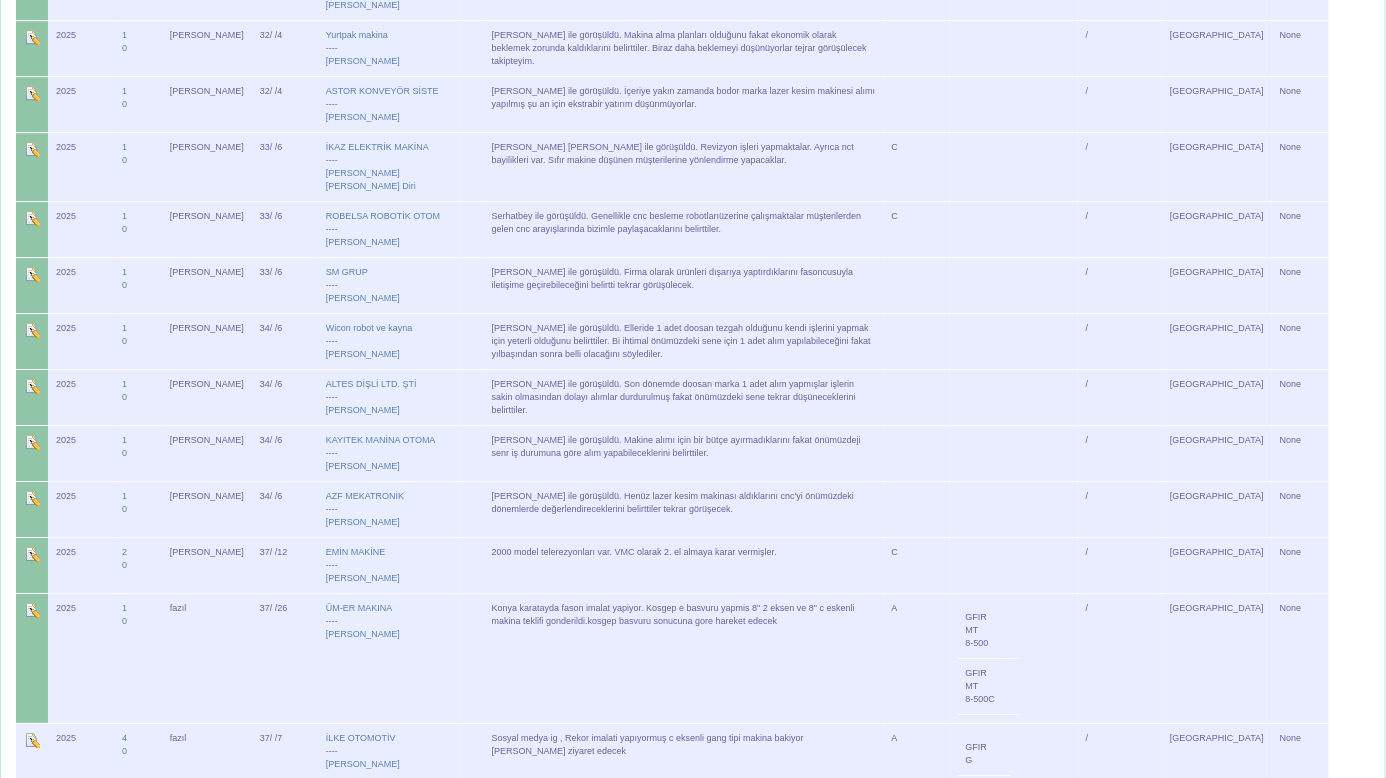 scroll, scrollTop: 2529, scrollLeft: 0, axis: vertical 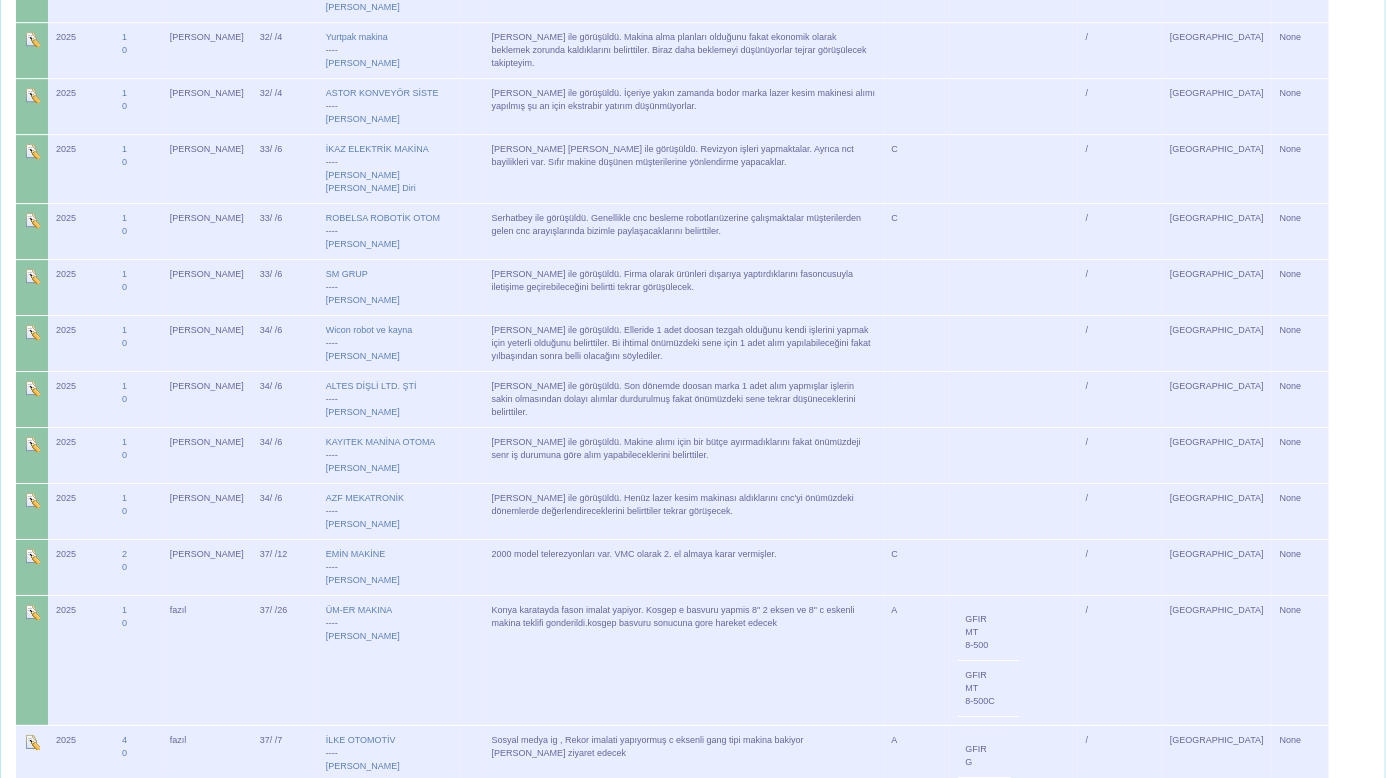 click on "2025" at bounding box center (81, 511) 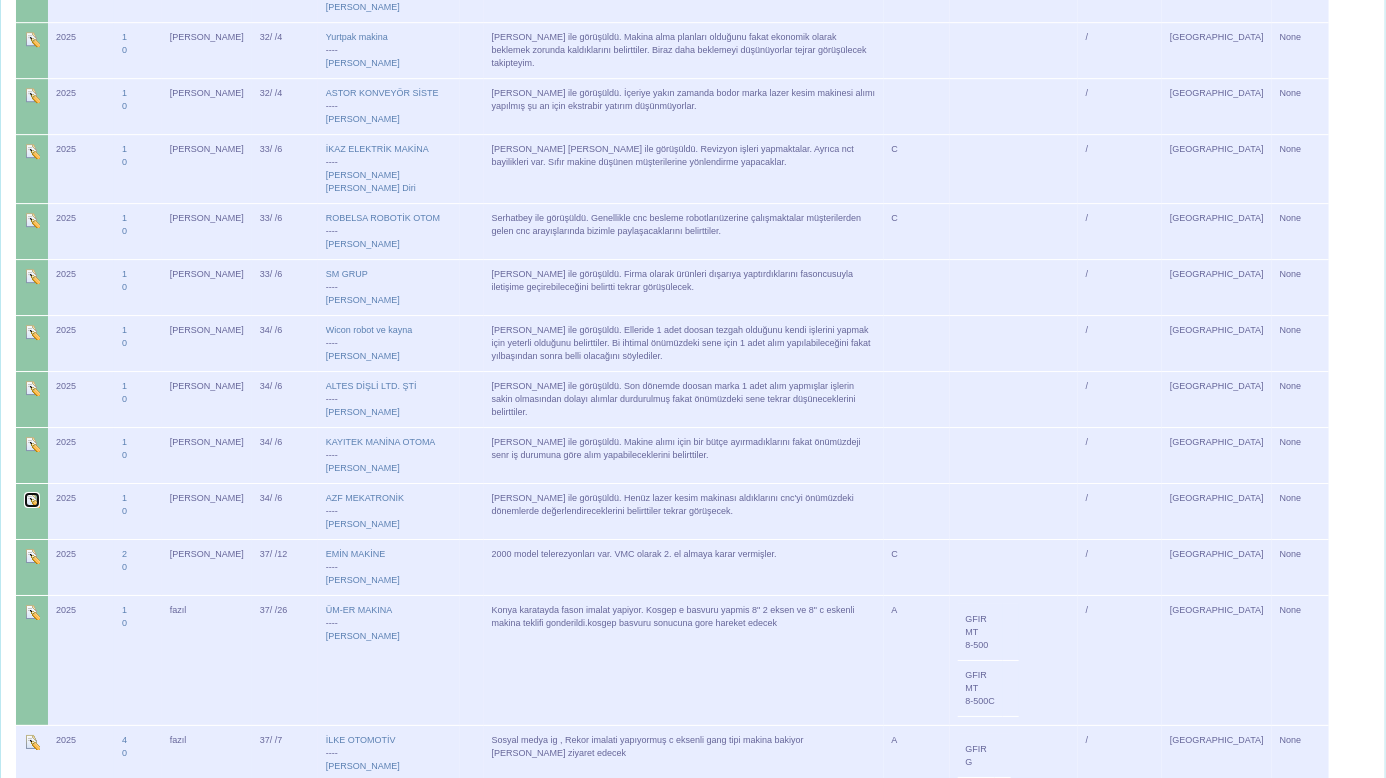 click at bounding box center (32, 500) 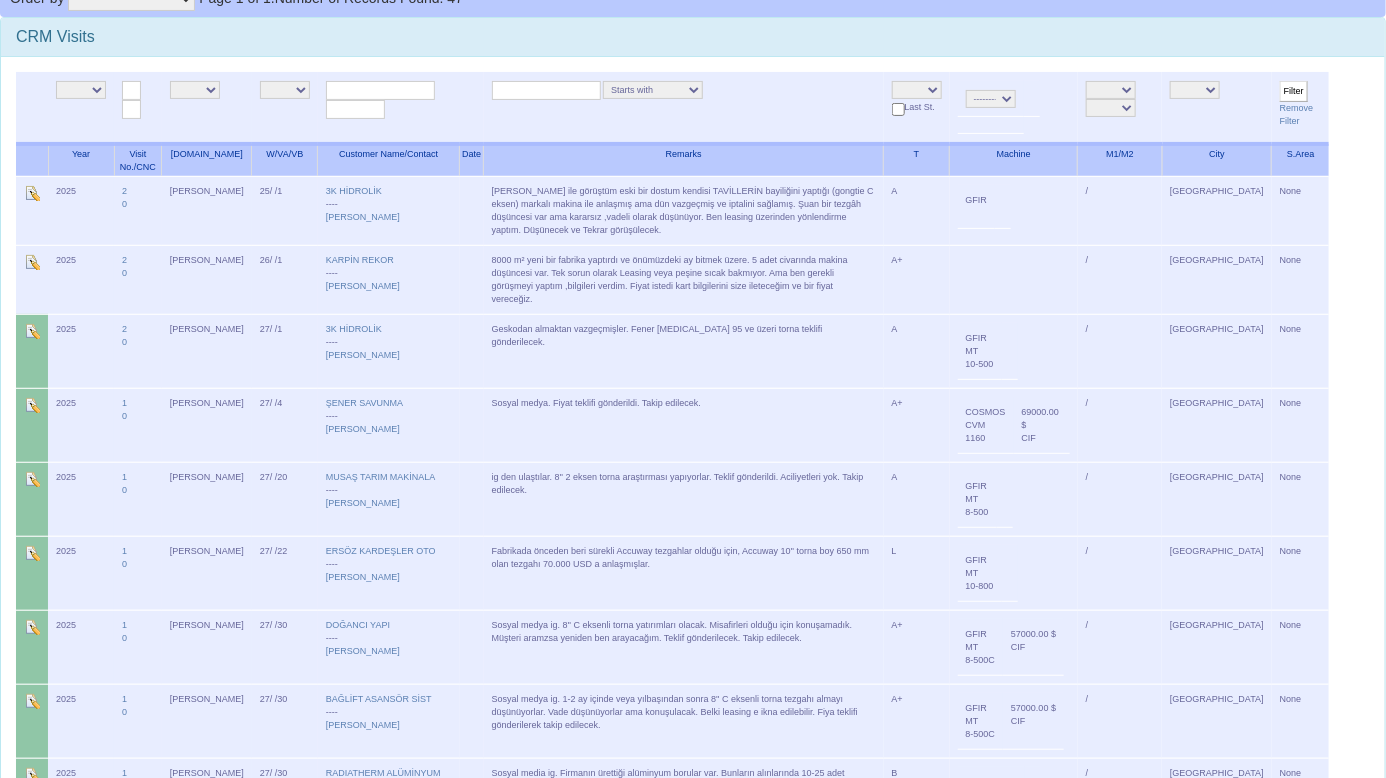 scroll, scrollTop: 0, scrollLeft: 0, axis: both 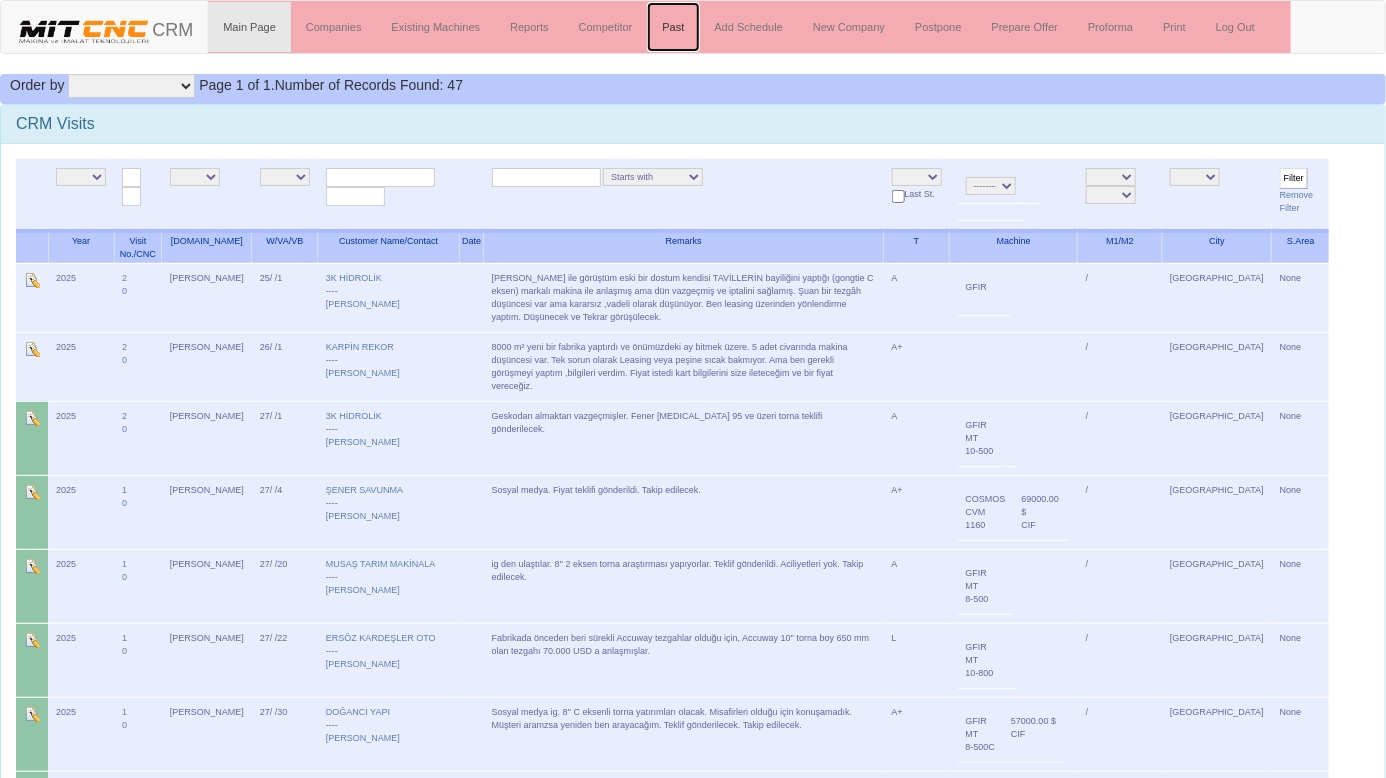 click on "Past" at bounding box center (673, 27) 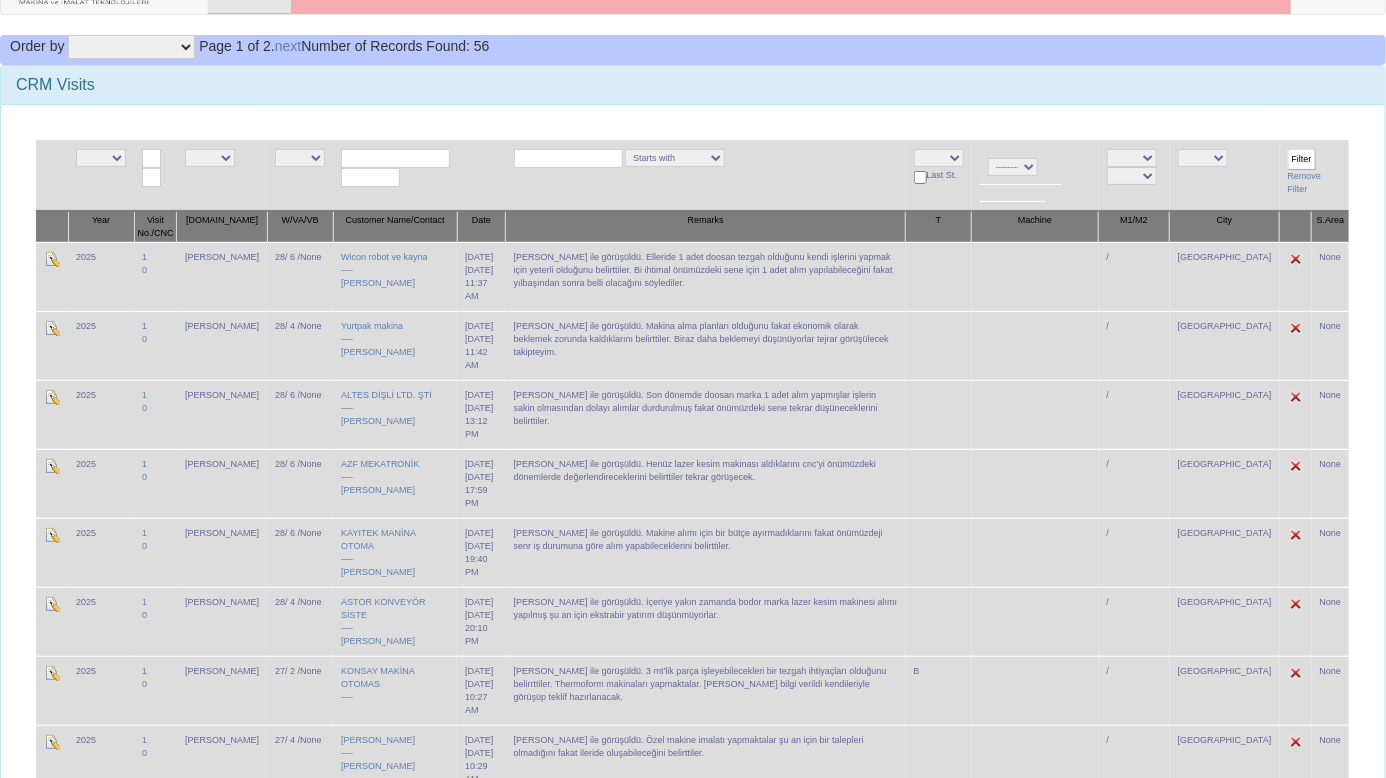 scroll, scrollTop: 0, scrollLeft: 0, axis: both 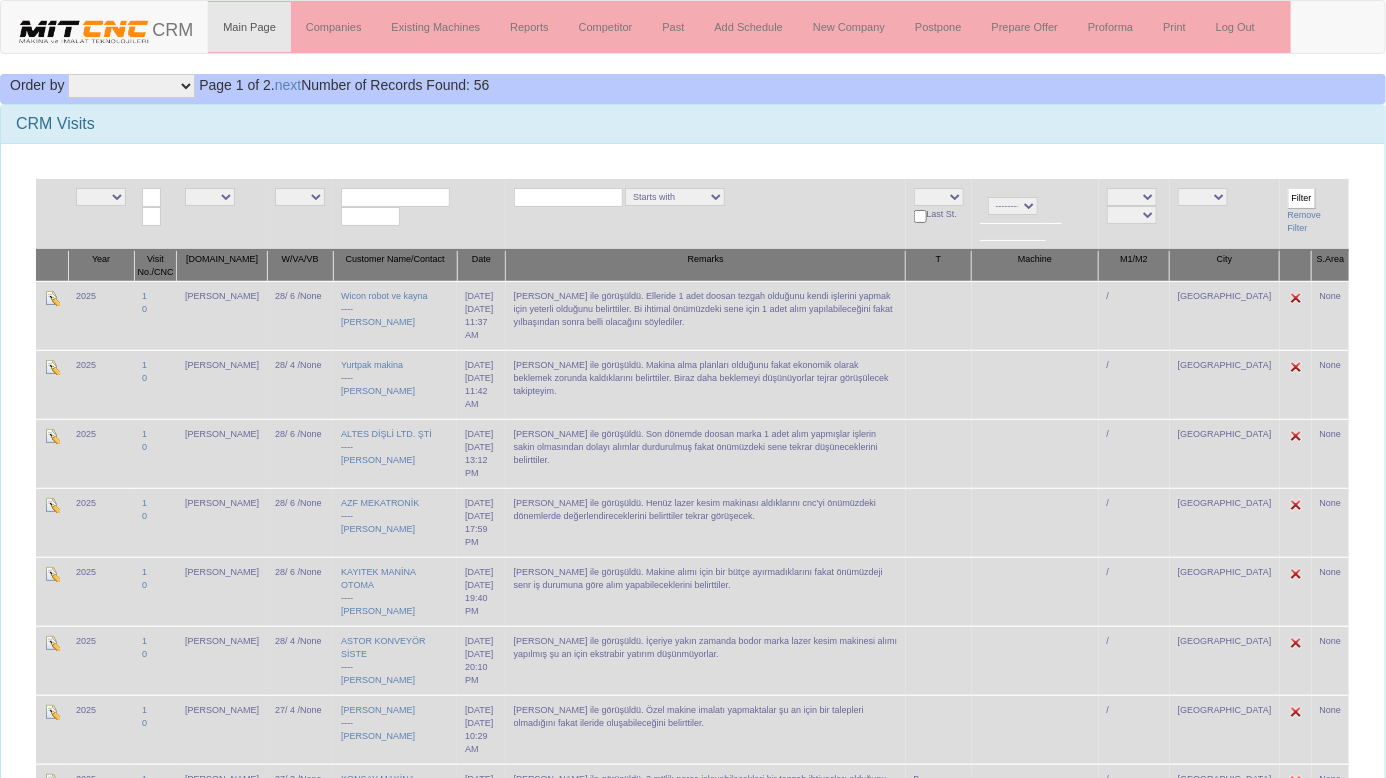 click on "[PERSON_NAME] ile görüşüldü. İçeriye yakın zamanda bodor marka lazer kesim makinesi alımı yapılmış şu an için ekstrabir yatırım düşünmüyorlar." at bounding box center [706, 660] 